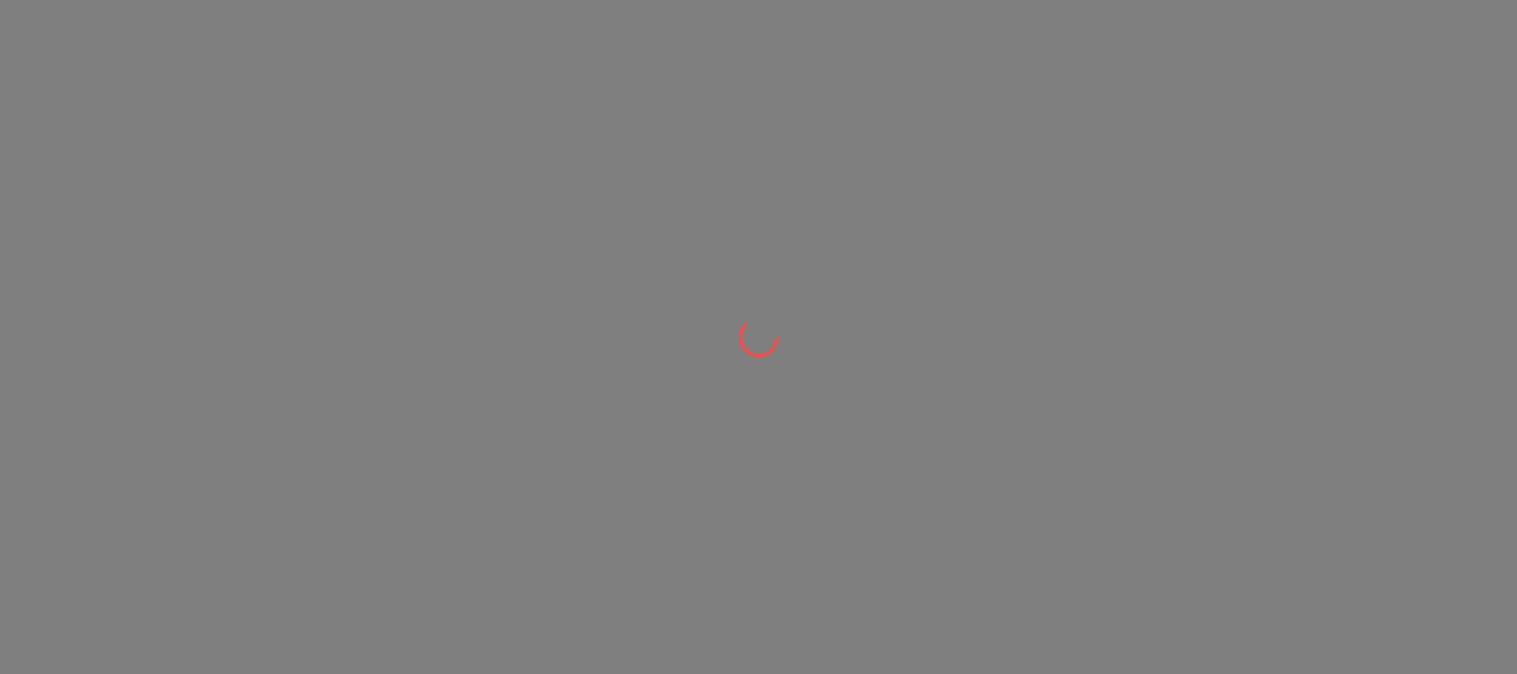 scroll, scrollTop: 0, scrollLeft: 0, axis: both 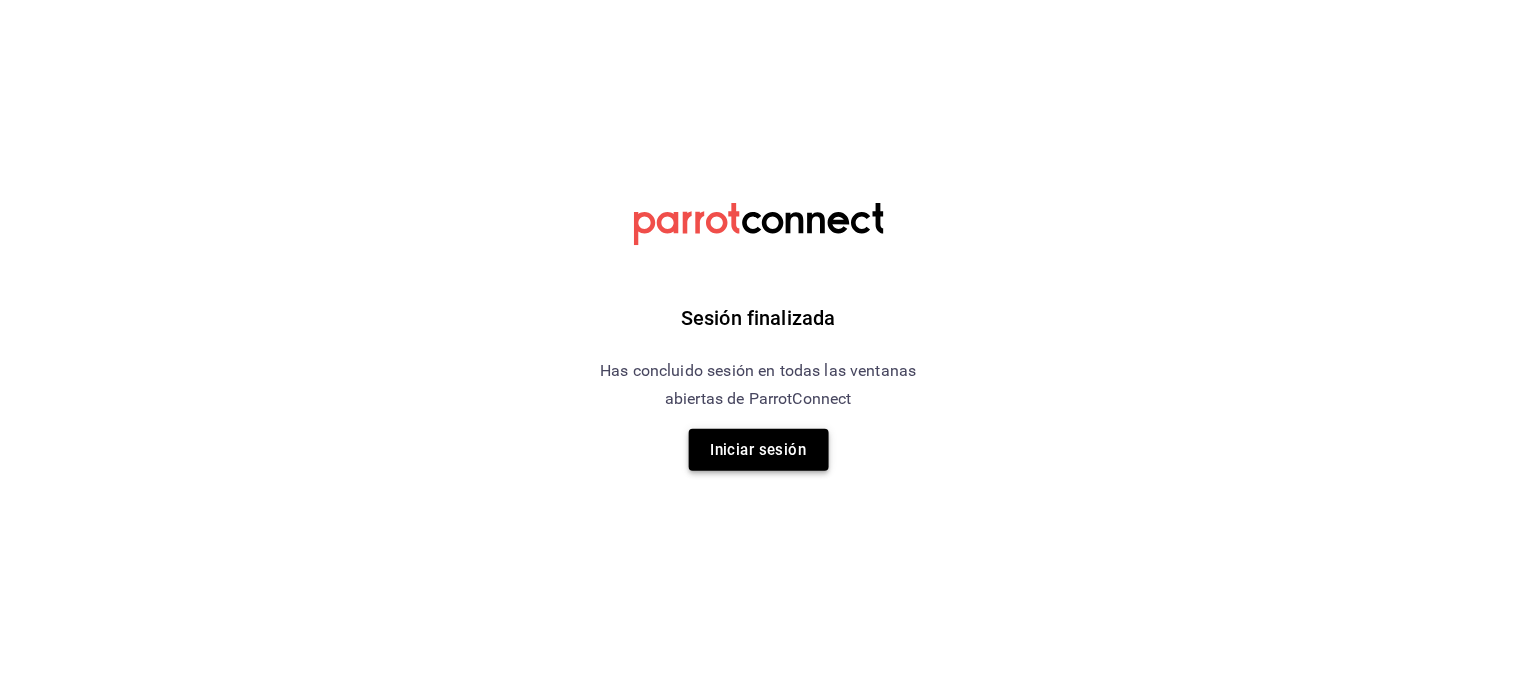 click on "Iniciar sesión" at bounding box center [759, 450] 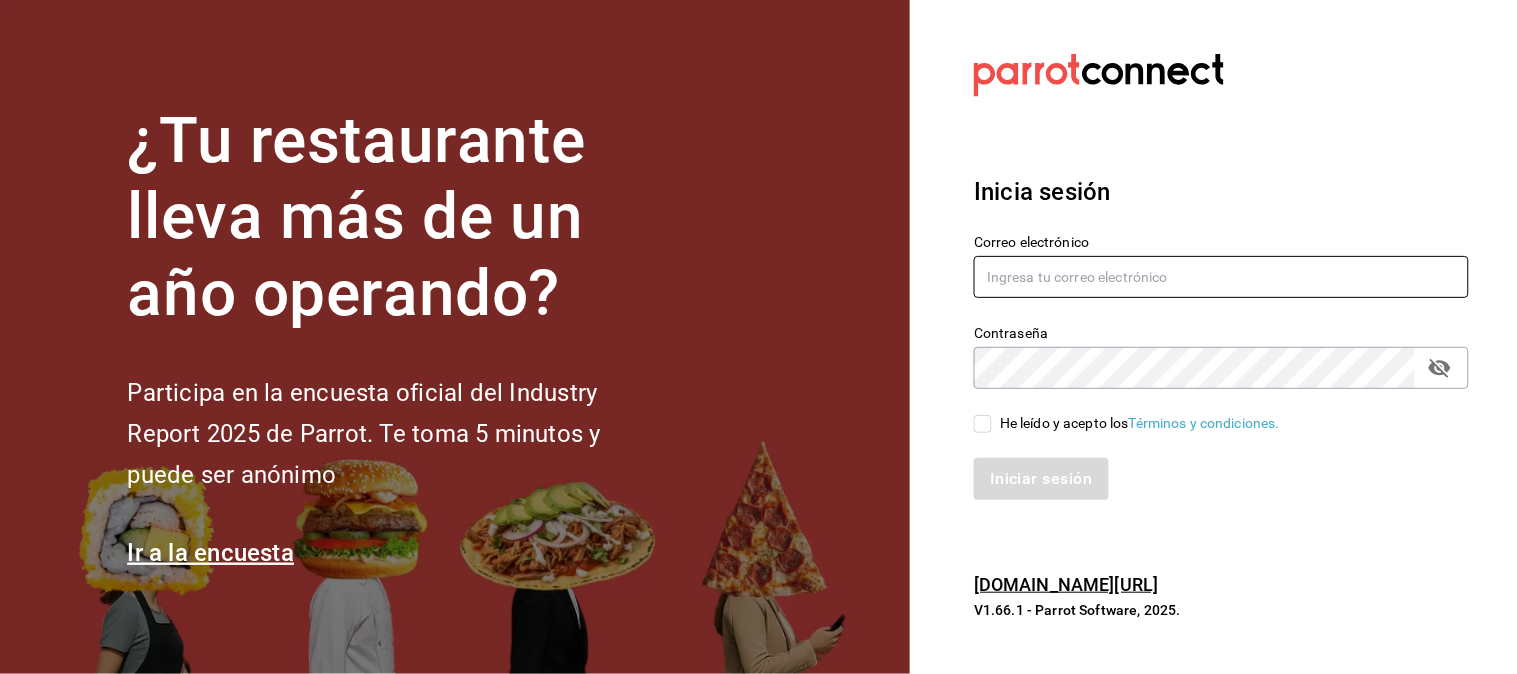click at bounding box center [1221, 277] 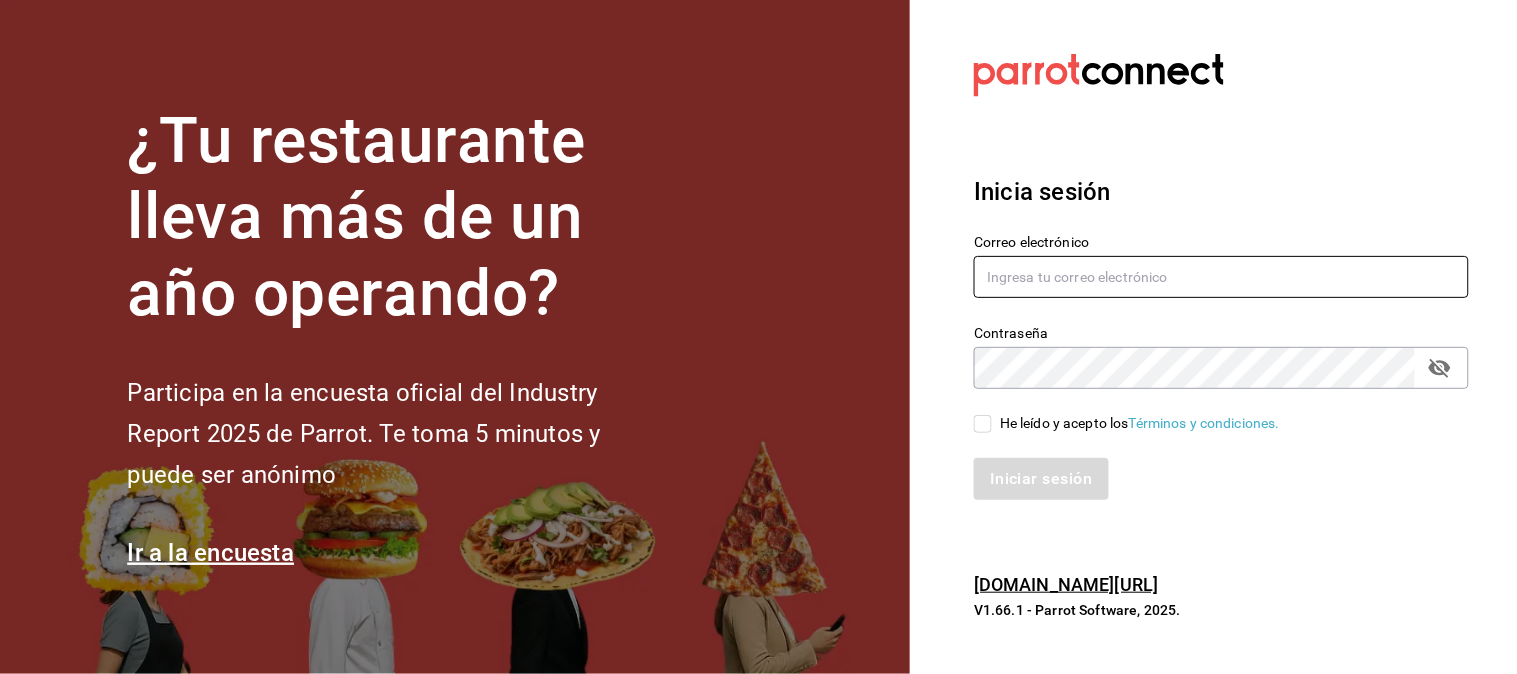 type on "J" 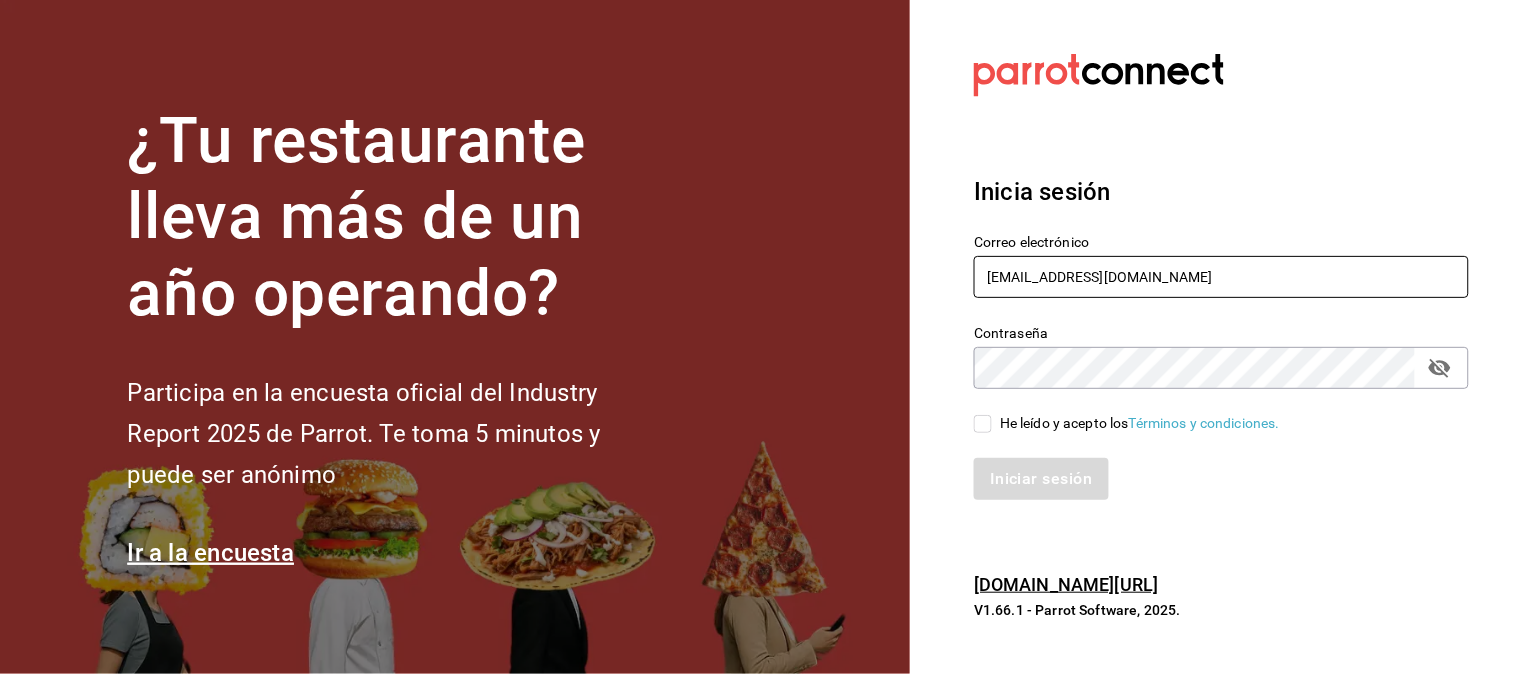 type on "[EMAIL_ADDRESS][DOMAIN_NAME]" 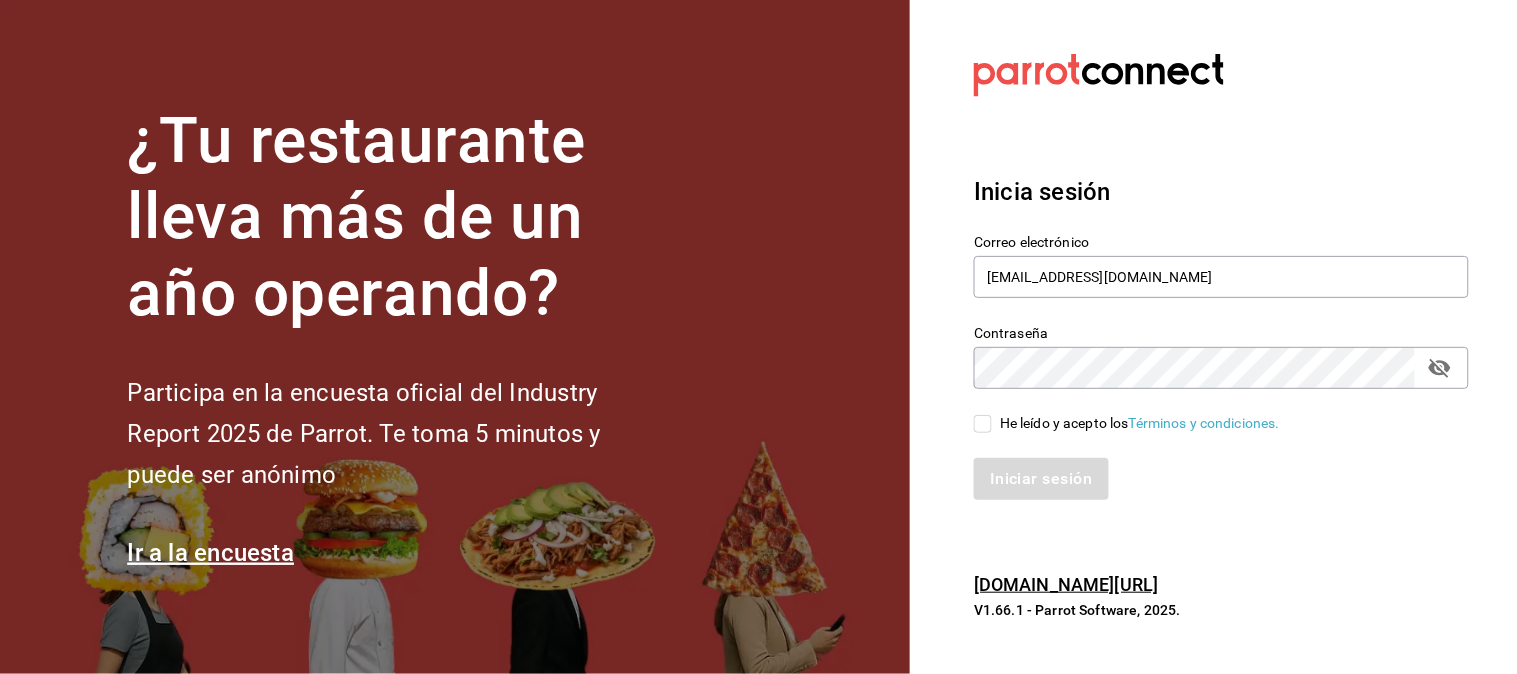 click on "He leído y acepto los  Términos y condiciones." at bounding box center (1140, 423) 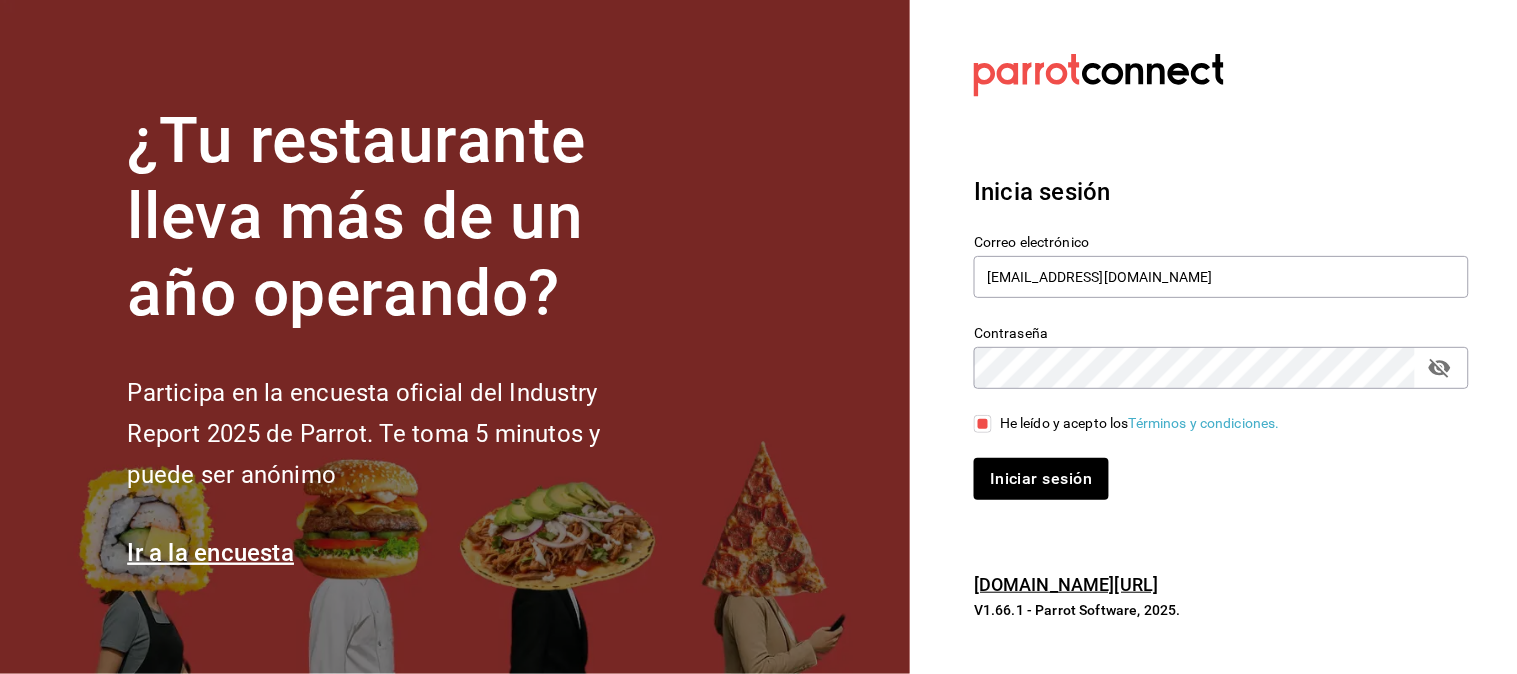 click on "Iniciar sesión" at bounding box center (1209, 467) 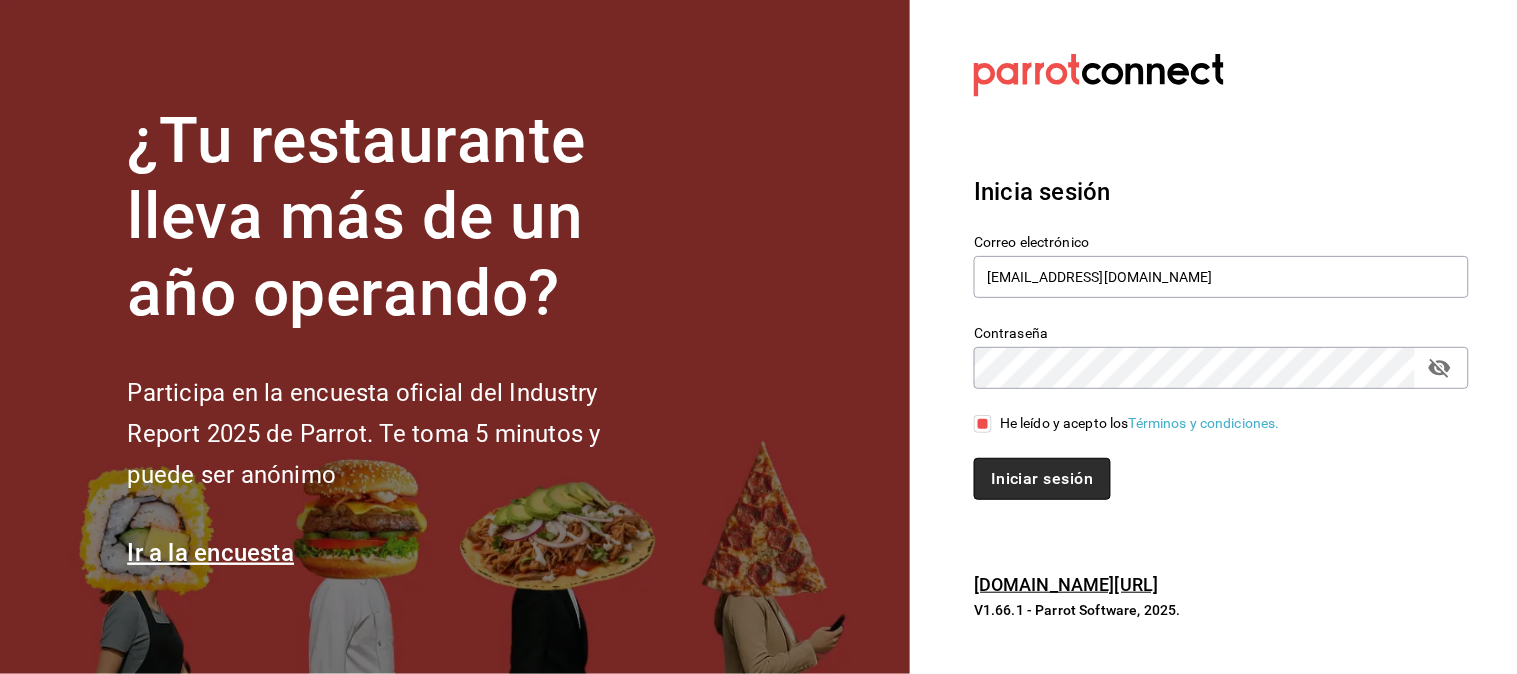 click on "Iniciar sesión" at bounding box center (1042, 479) 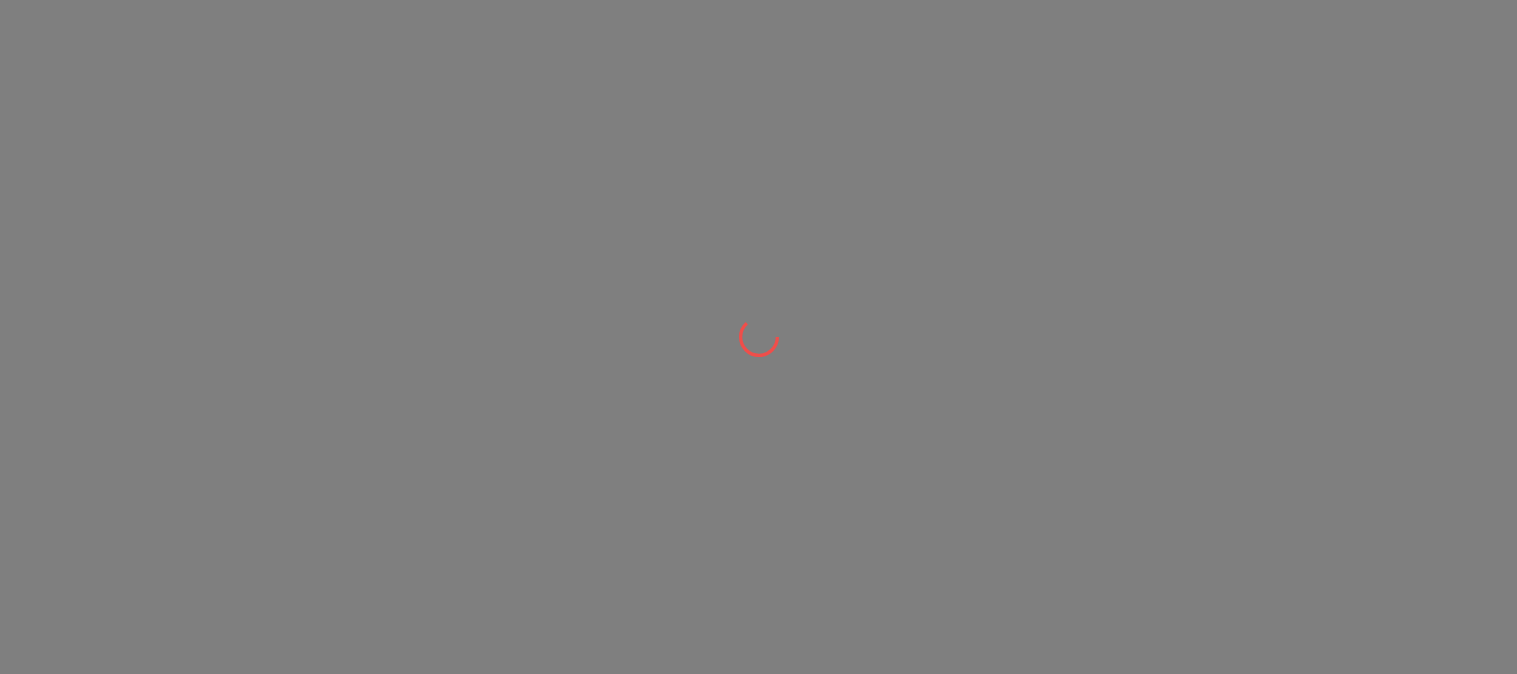 scroll, scrollTop: 0, scrollLeft: 0, axis: both 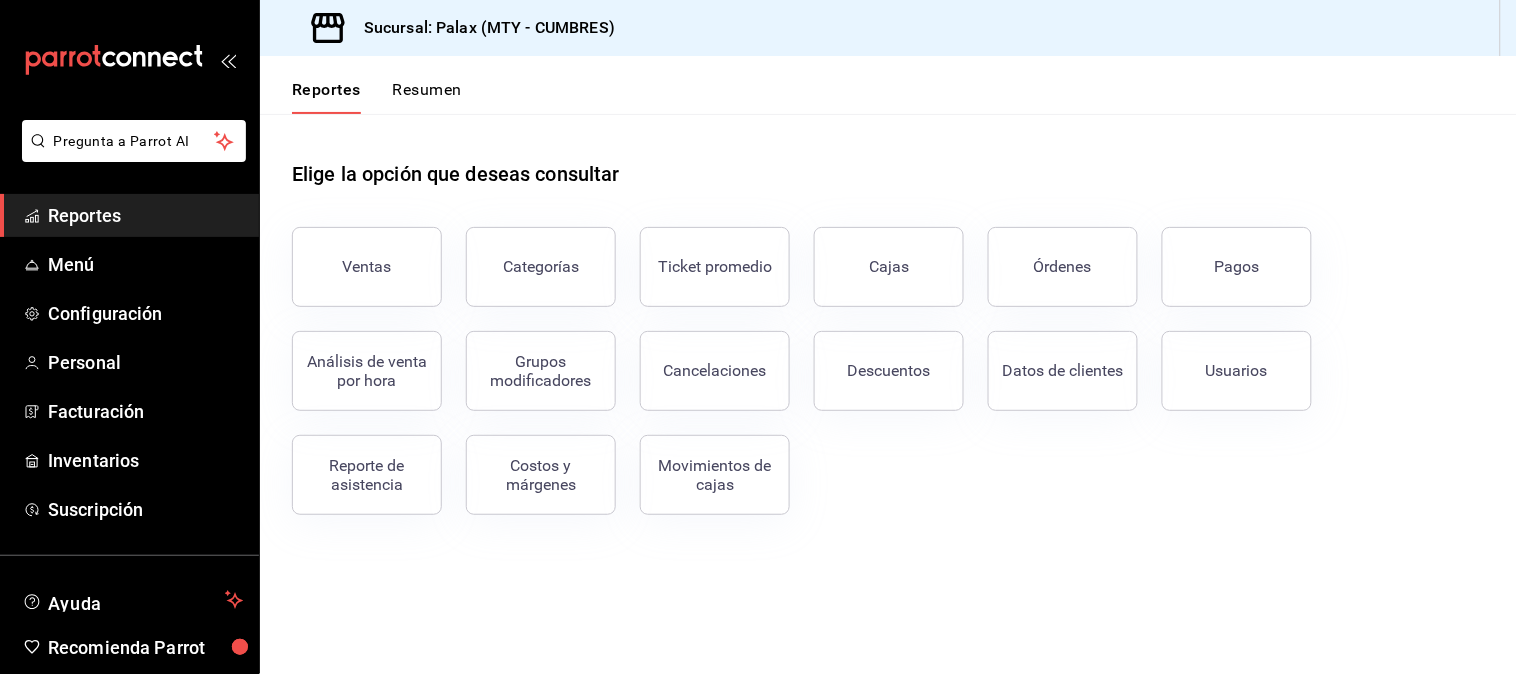 drag, startPoint x: 1048, startPoint y: 505, endPoint x: 650, endPoint y: 471, distance: 399.44962 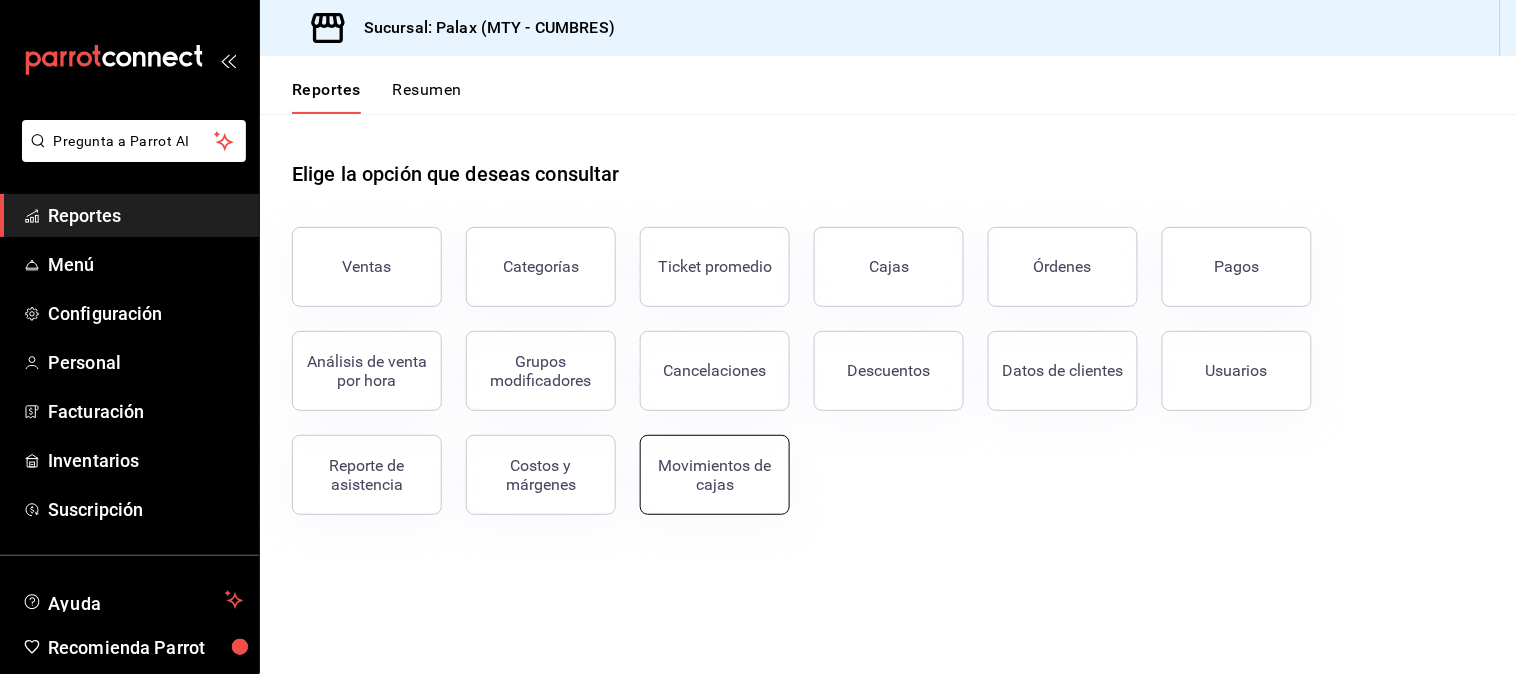 click on "Ventas Categorías Ticket promedio Cajas Órdenes Pagos Análisis de venta por hora Grupos modificadores Cancelaciones Descuentos Datos de clientes Usuarios Reporte de asistencia Costos y márgenes Movimientos [PERSON_NAME]" at bounding box center (876, 359) 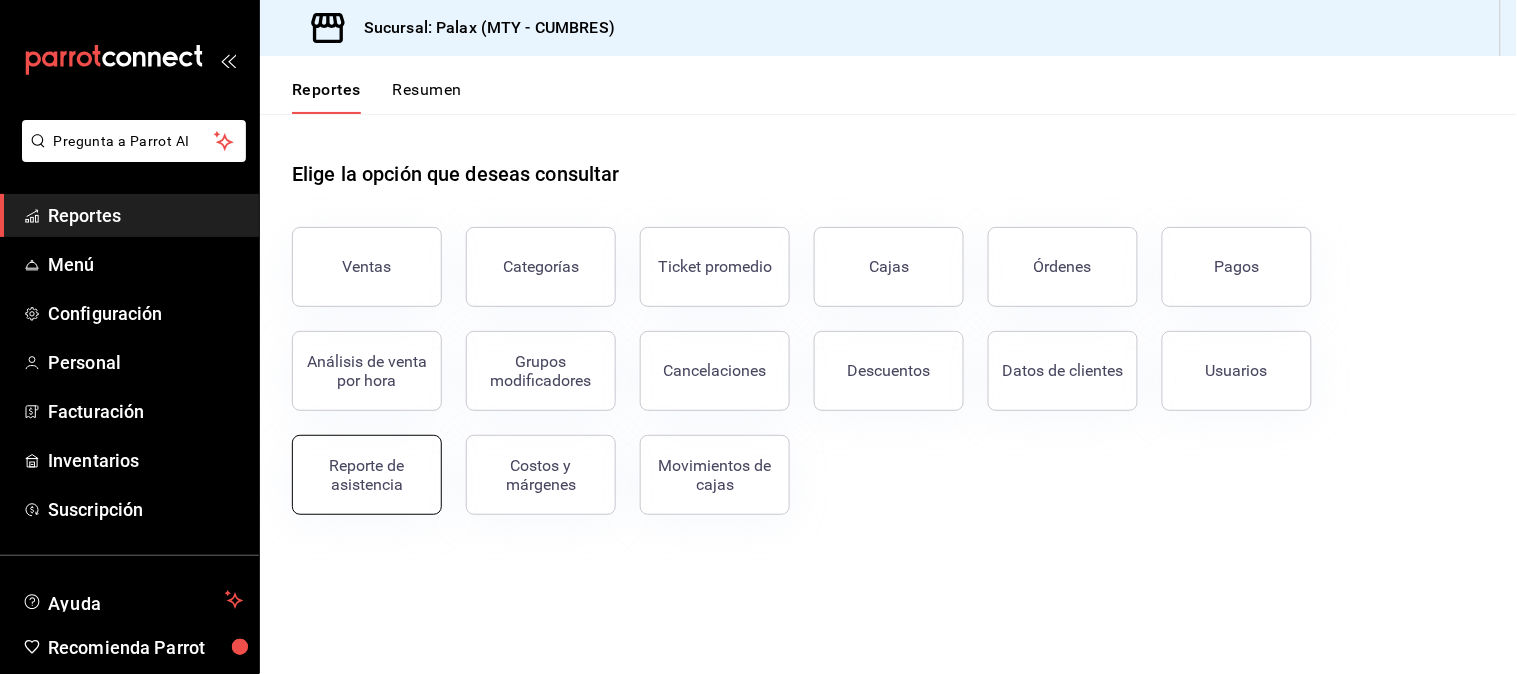 click on "Reporte de asistencia" at bounding box center [367, 475] 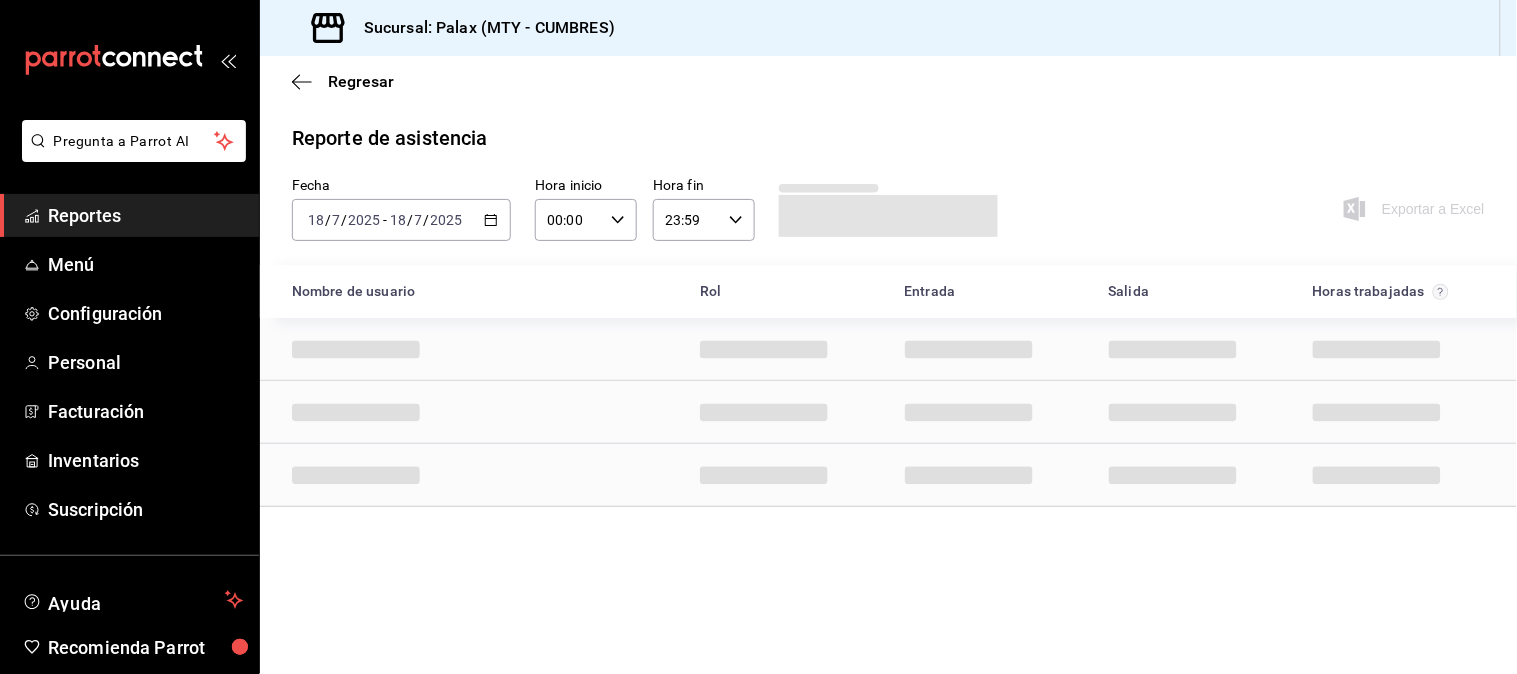 click on "2025-07-18 18 / 7 / 2025 - 2025-07-18 18 / 7 / 2025" at bounding box center (401, 220) 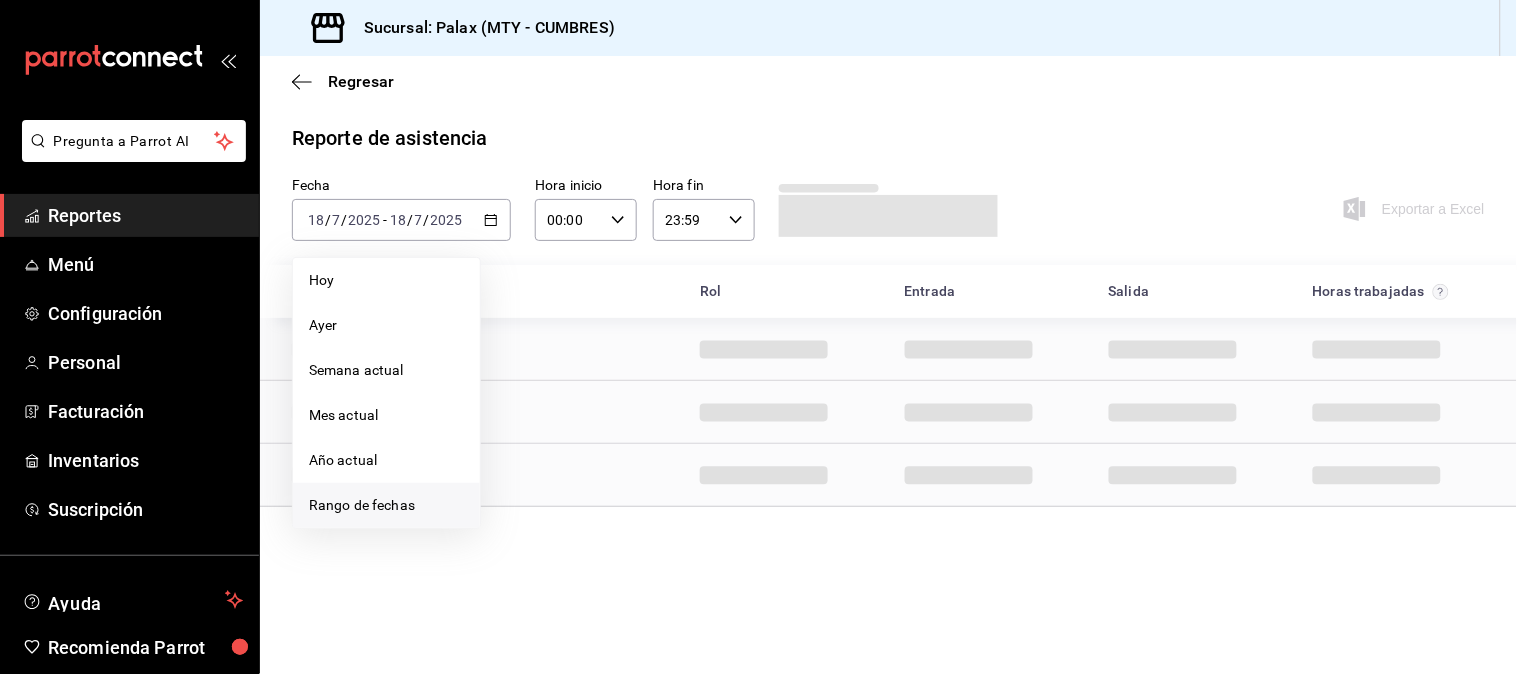 click on "Rango de fechas" at bounding box center (386, 505) 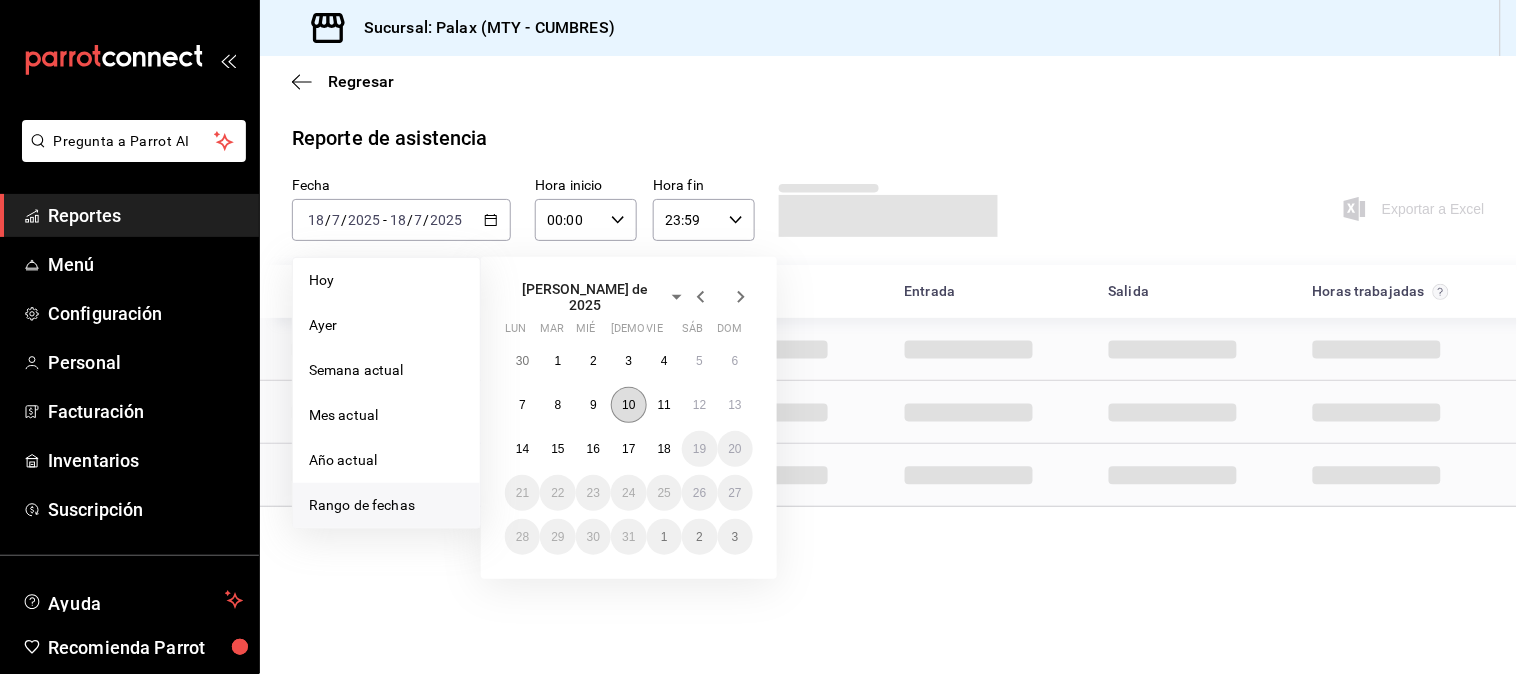 click on "10" at bounding box center [628, 405] 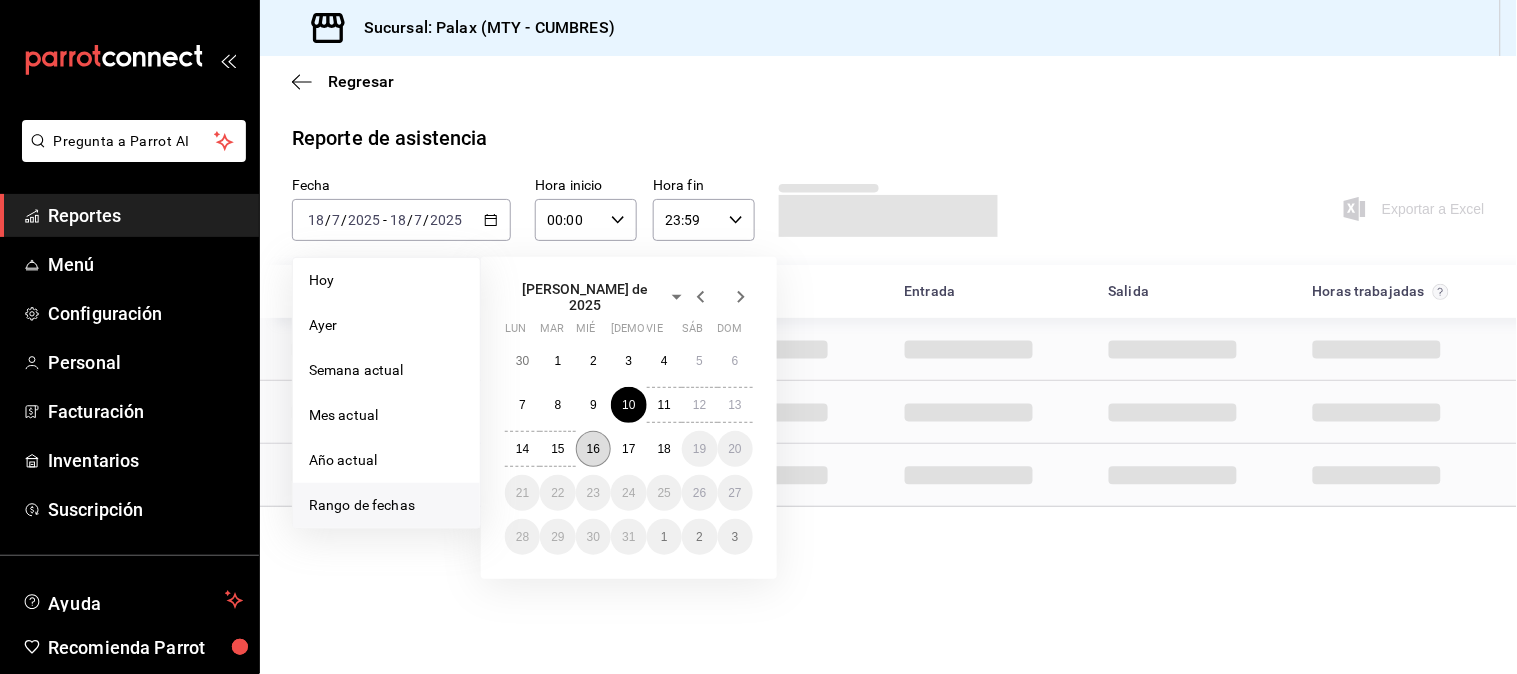 click on "16" at bounding box center [593, 449] 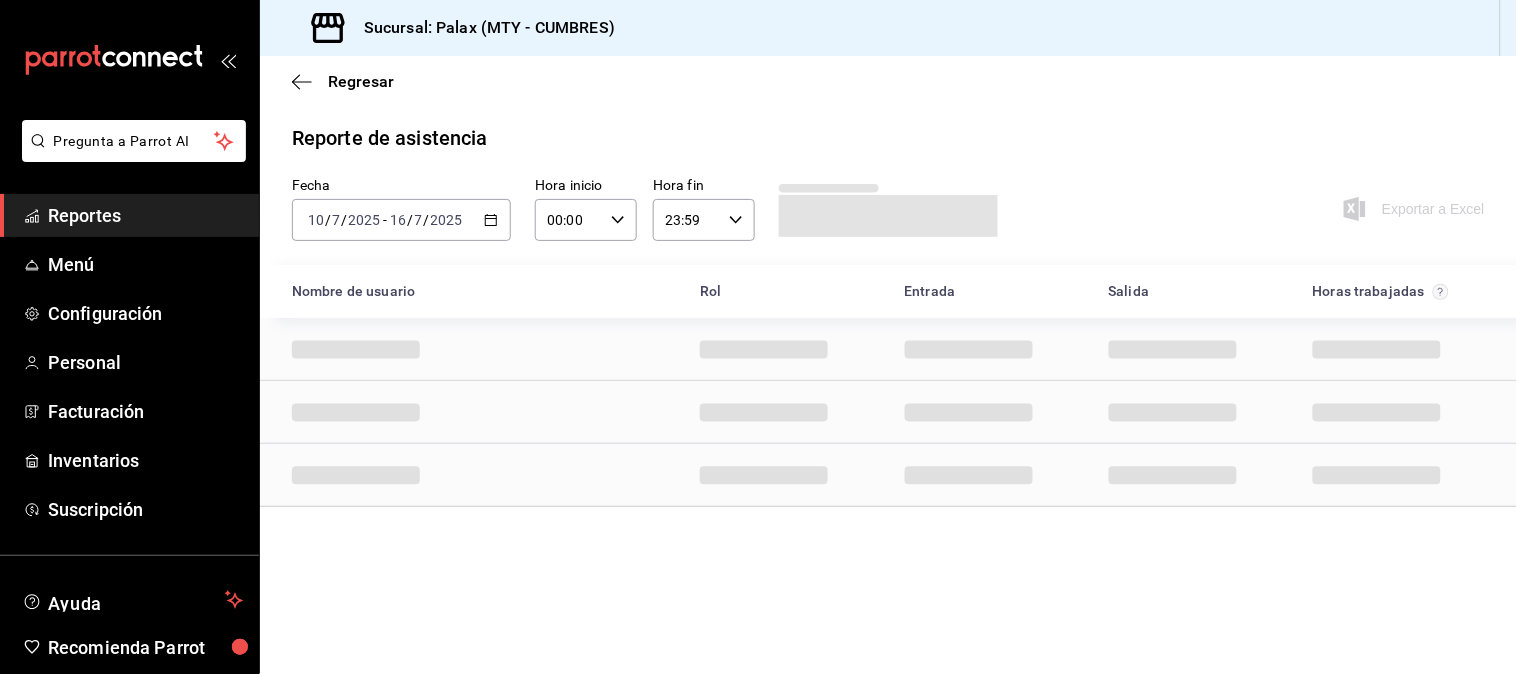 click on "Reporte de asistencia" at bounding box center [888, 138] 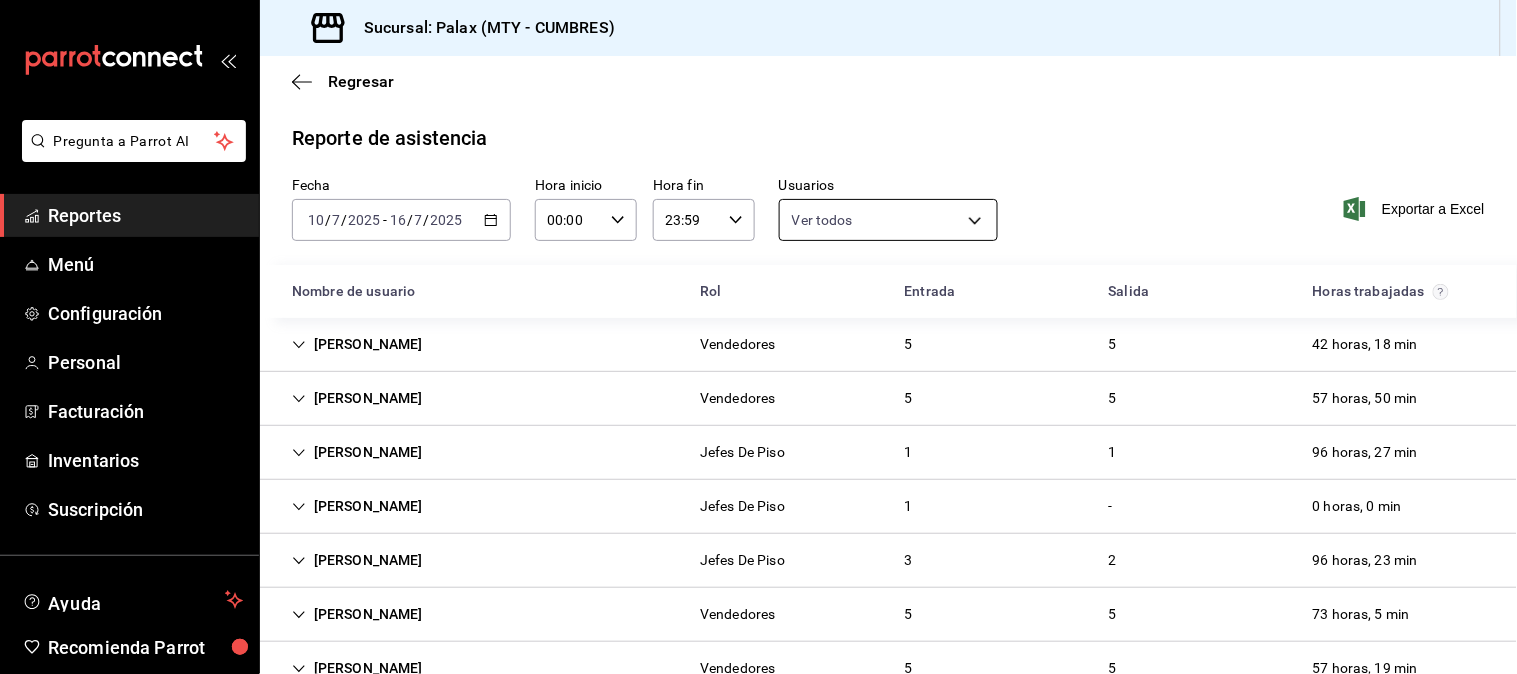 click on "Pregunta a Parrot AI Reportes   Menú   Configuración   Personal   Facturación   Inventarios   Suscripción   Ayuda Recomienda Parrot   Jaqueline N   Sugerir nueva función   Sucursal: Palax (MTY - CUMBRES) Regresar Reporte de asistencia Fecha 2025-07-10 10 / 7 / 2025 - 2025-07-16 16 / 7 / 2025 Hora inicio 00:00 Hora inicio Hora fin 23:59 Hora fin Usuarios Ver todos Exportar a Excel Nombre de usuario Rol Entrada Salida Horas trabajadas   William Rodríguez Vendedores 5 5 42 horas, 18 min Brenda Rodriguez Vendedores 5 5 57 horas, 50 min Daniel Ruiz Jefes De Piso 1 1 96 horas, 27 min Victor Tinajero Jefes De Piso 1 - 0 horas, 0 min Leonardo Ruiz Jefes De Piso 3 2 96 horas, 23 min Evelin Ovalle Vendedores 5 5 73 horas, 5 min Arturo Garcia Vendedores 5 5 57 horas, 19 min Marilu Muñiz Loredo Vendedores 5 5 41 horas, 17 min Amilcar Renteria Vendedores 4 4 82 horas, 15 min Denisse Ruiz Vendedores 5 5 44 horas, 11 min Edy Castro Vendedores 6 6 167 horas, 24 min Julian Trujillo Administrativo 1 - 0 horas, 0 min 4 4" at bounding box center (758, 337) 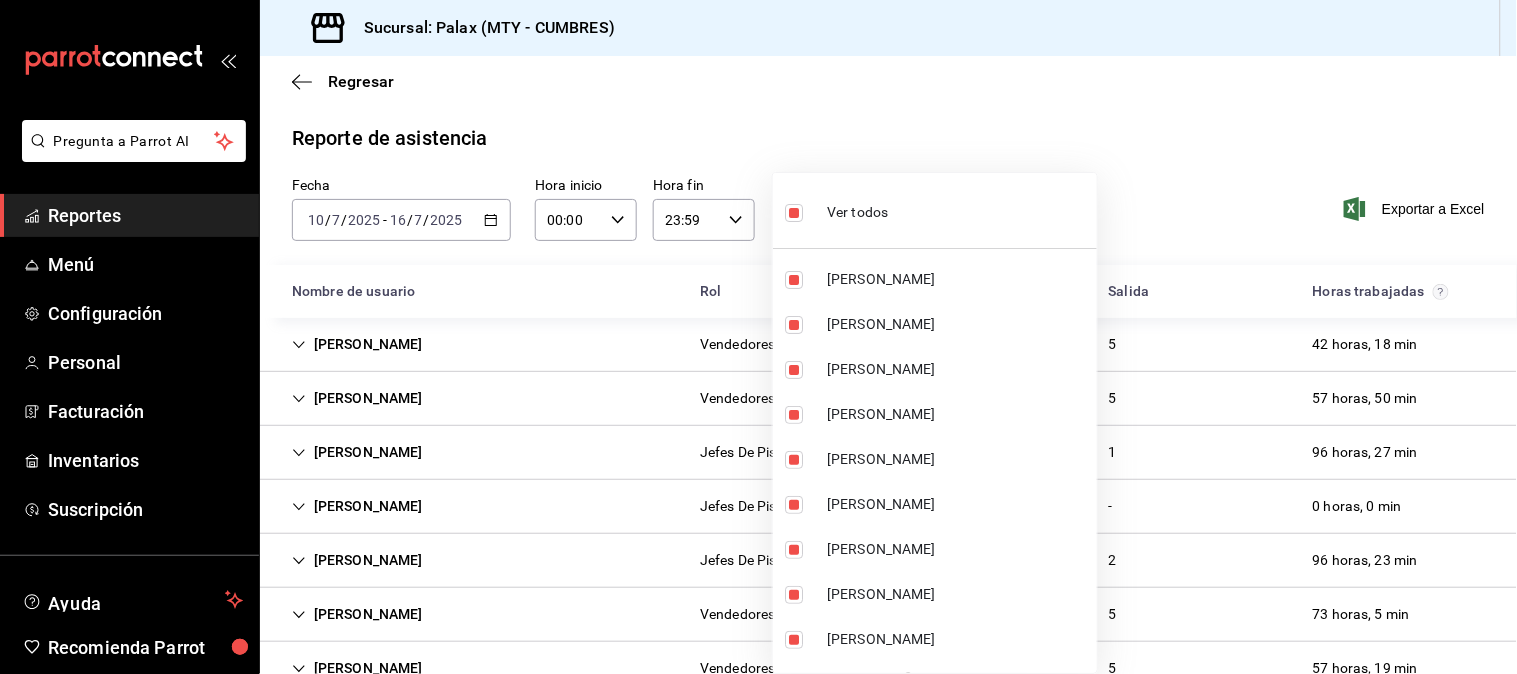 click on "Ver todos" at bounding box center (836, 210) 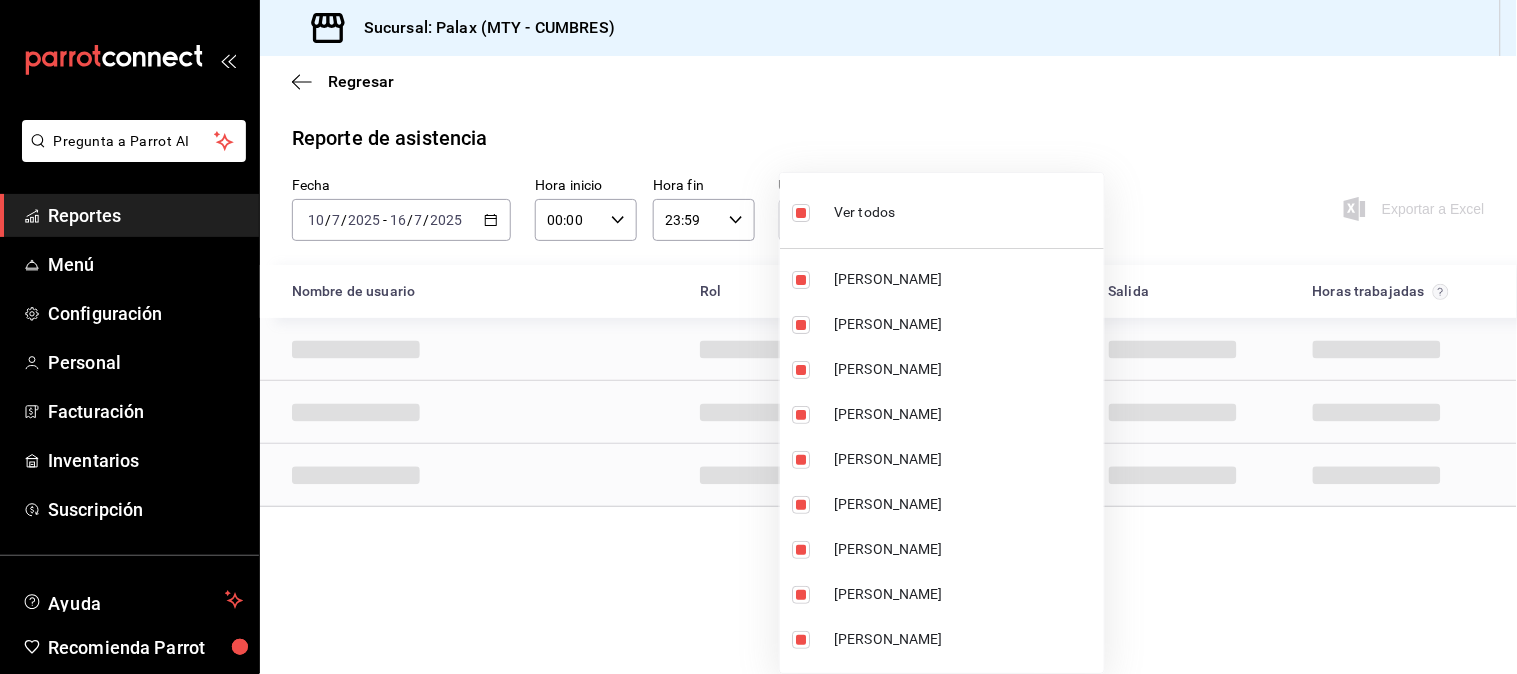 type on "7983b2f7-d0f4-4af1-9fa3-360334d8cdec,63165bd7-e27f-42b9-b91d-3c6de1fdea96,470b9665-c8b2-4b21-95fb-5e4168a94033,8f1cb949-985b-4dd9-88d6-619a9bbde08c,b4e67fb7-766e-4e64-bea8-d5a623f76513,34f7c3f9-c2f9-41cd-b9e1-fd5c0955c935,ed71fc5a-ee3d-42fe-88c5-7b9bb94558a2,b5a18524-e45b-414b-8d65-fb5f76276a8d,f3099a09-ce64-490c-86a7-9480310fb16d,48f930a5-45dc-4560-89aa-37fd8770f280,7e4c3607-018d-4ead-88c2-a104dba98c29,04b6beb9-0c6a-41e9-8838-7c681a4b27c9,afe56927-8b64-4a31-84dc-964eb58be50f,3a8bc78d-9218-4a3e-9c5e-f45394555c32,073a3adf-aac1-4401-b882-98a87a1b93b0,748fd68b-36c6-4a2b-b68f-4e49a2ed72f0,4988e24a-015d-4adf-bbf9-1601fa46f176,d191b3ab-c4c2-42a2-a92a-67a4c29df13c,c02d9e46-b1a5-448d-a957-d631cd6fc761,ba5748ce-8203-4103-82a9-8edba1a59900,147e511c-a645-4d98-a5af-3acc2867925b,e5d1fd75-5d71-4e47-a5fb-1e8a47cfbff9,d9d72d53-d6f6-409f-9b7d-c260c44d16e0,ea130fd5-2217-418e-bbd3-2ff5a64515ad,62546e34-bd4b-4302-aac0-34855ba610d8,89aa2da4-177a-46fa-858d-f25df96e222c,61523c36-21e2-4fdd-bd9c-e9c5a328f4a9,eae177ca-371a-48e2-b44..." 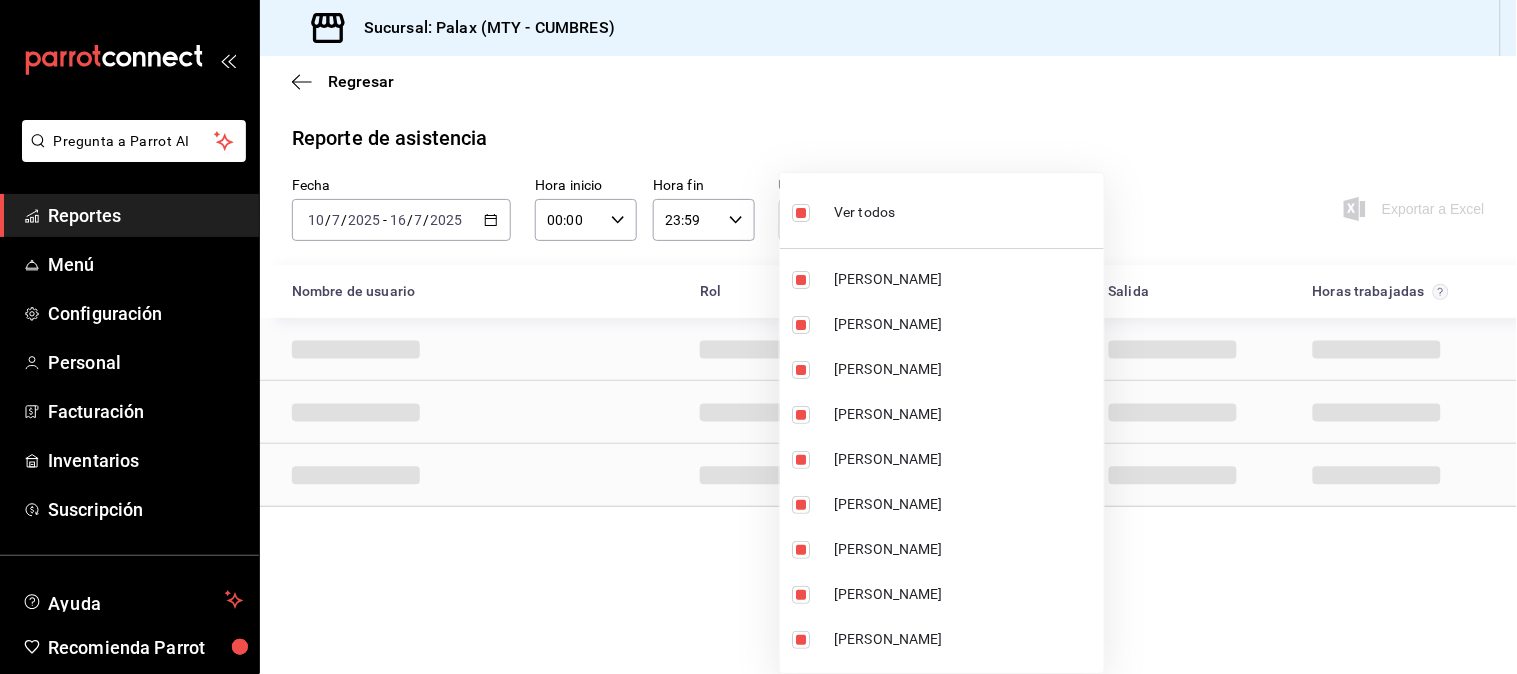 checkbox on "true" 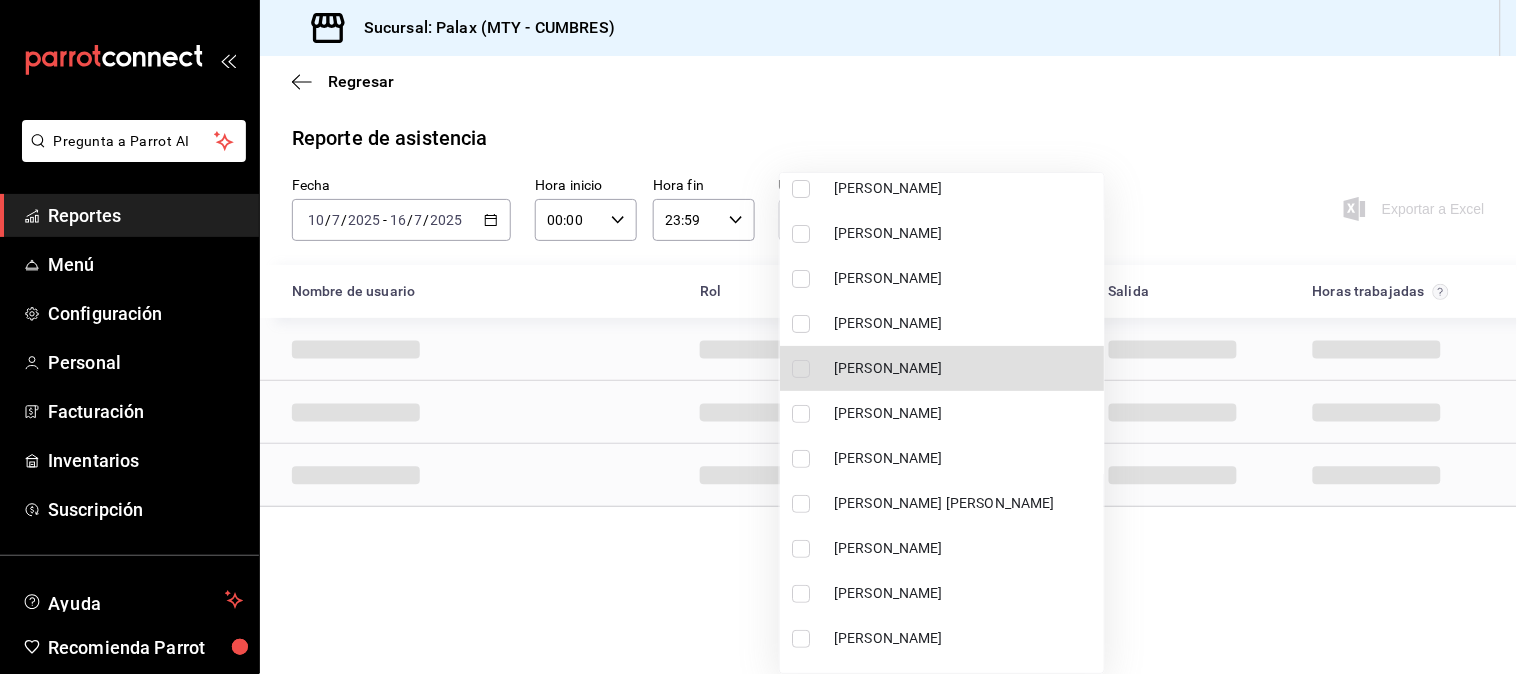 scroll, scrollTop: 7878, scrollLeft: 0, axis: vertical 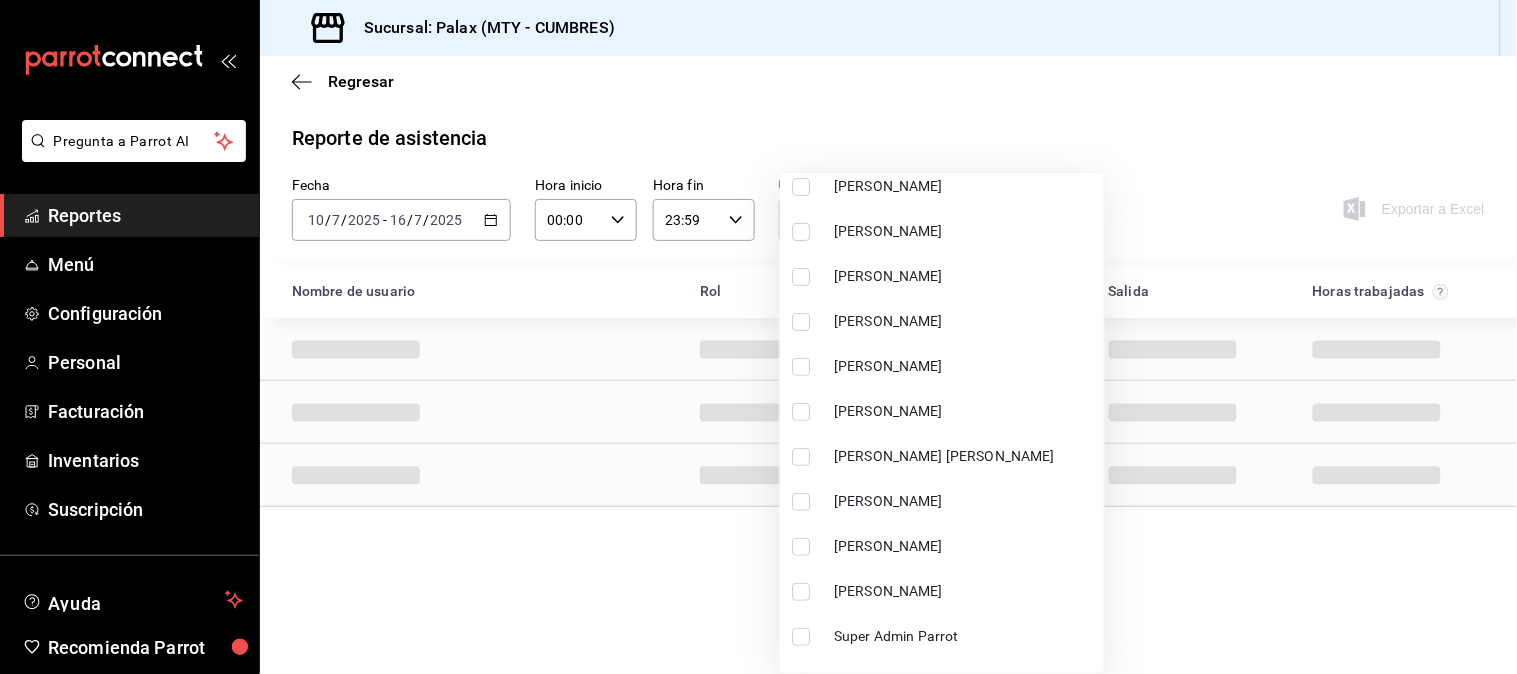click on "SHANON GUEL ROJAS" at bounding box center [965, 411] 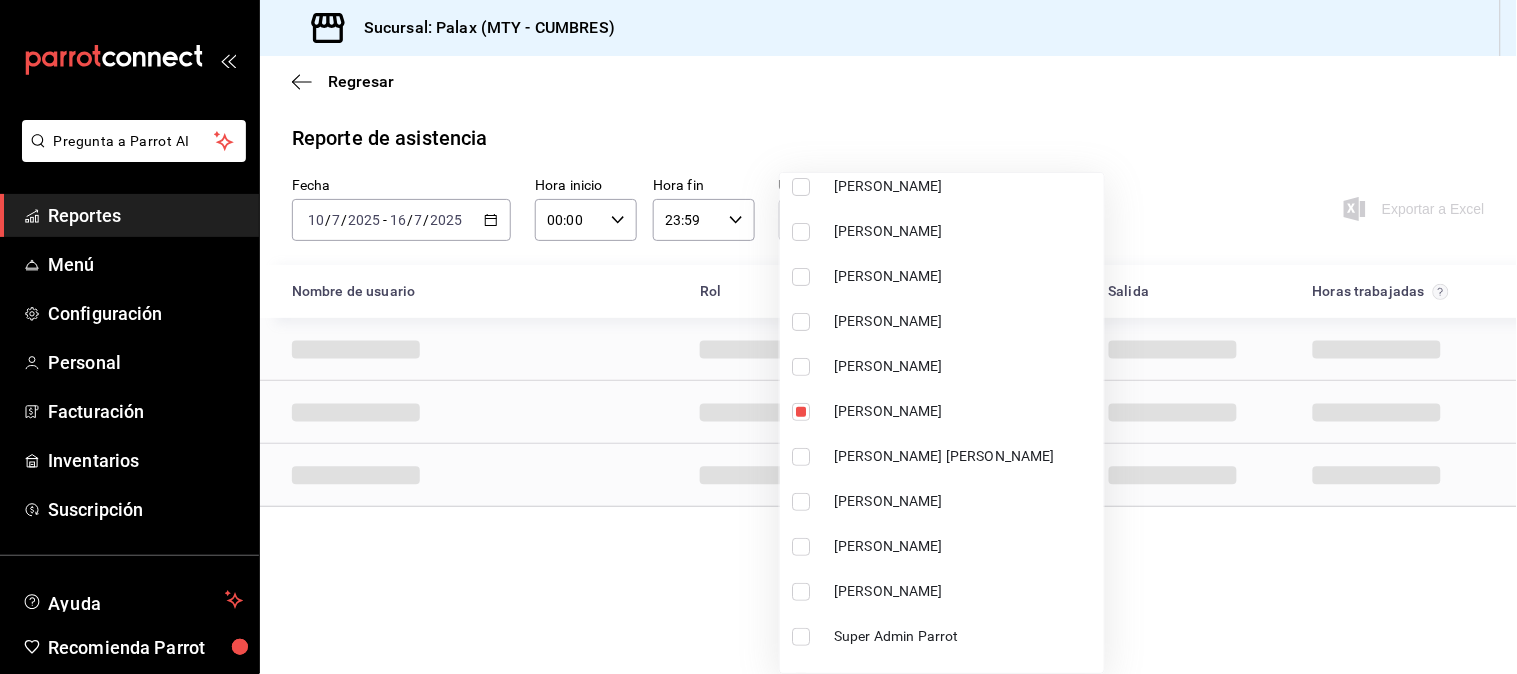click at bounding box center (758, 337) 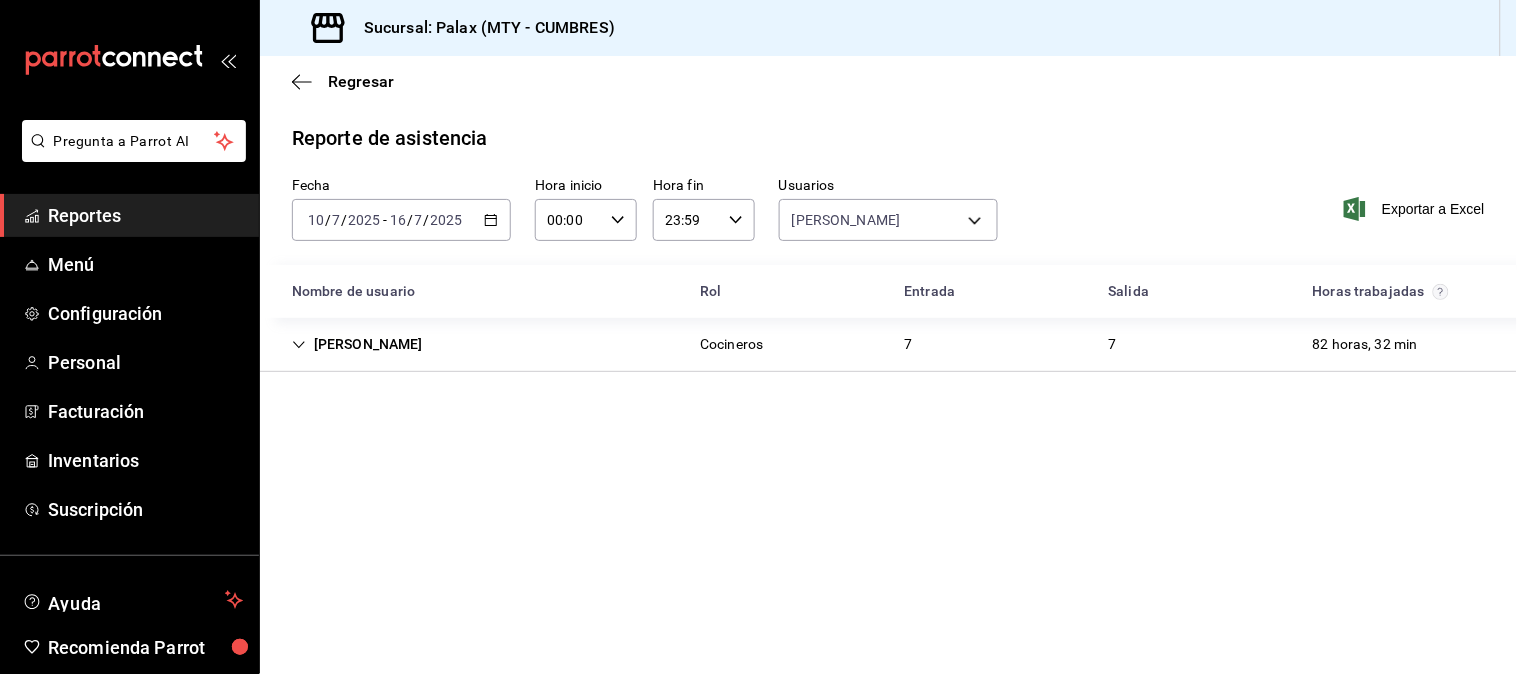 click on "7" at bounding box center (909, 344) 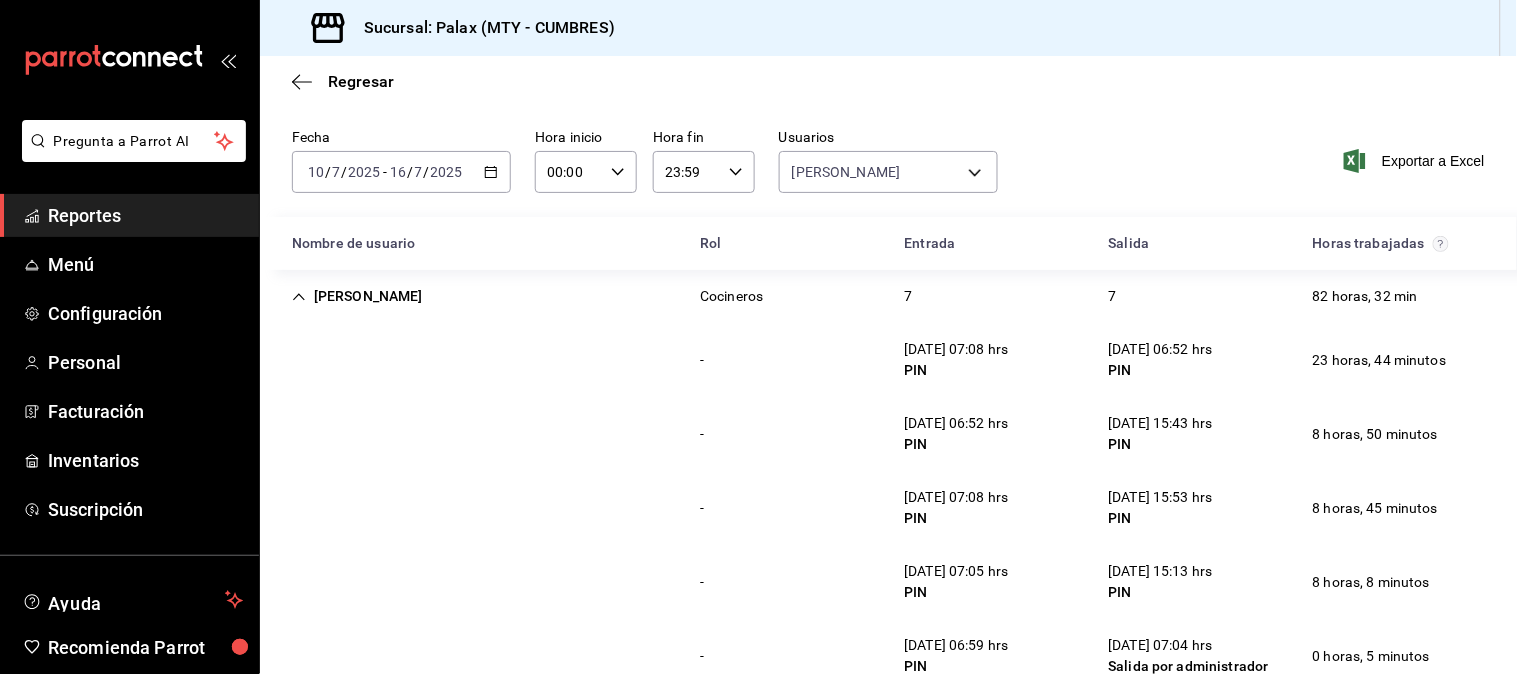 scroll, scrollTop: 0, scrollLeft: 0, axis: both 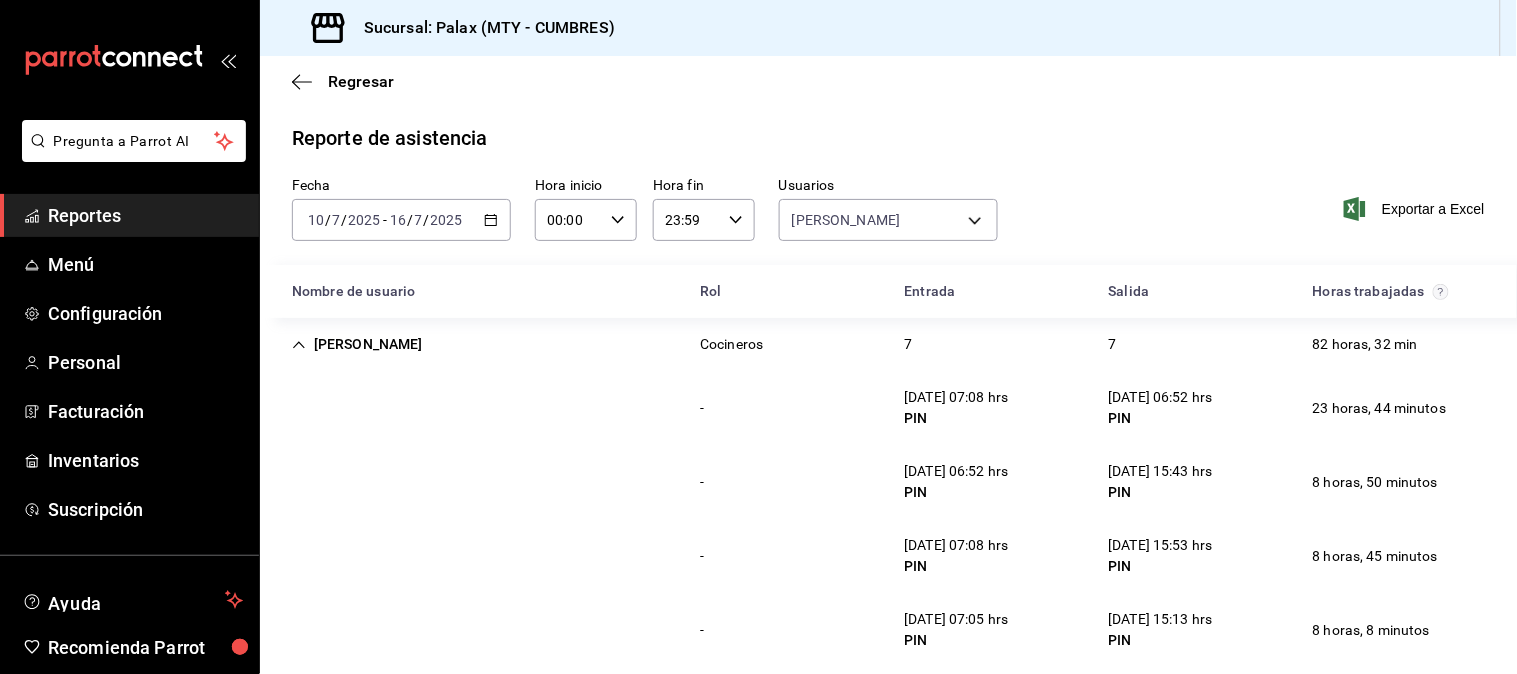 click on "Reporte de asistencia Fecha 2025-07-10 10 / 7 / 2025 - 2025-07-16 16 / 7 / 2025 Hora inicio 00:00 Hora inicio Hora fin 23:59 Hora fin Usuarios SHANON GUEL ROJAS b8cbe783-b2ef-4507-bdd2-6cdffcae732f Exportar a Excel Nombre de usuario Rol Entrada Salida Horas trabajadas   SHANON GUEL ROJAS Cocineros 7 7 82 horas, 32 min - 10/07/25 07:08   hrs PIN 11/07/25 06:52   hrs PIN 23 horas, 44 minutos - 11/07/25 06:52   hrs PIN 11/07/25 15:43   hrs PIN 8 horas, 50 minutos - 12/07/25 07:08   hrs PIN 12/07/25 15:53   hrs PIN 8 horas, 45 minutos - 13/07/25 07:05   hrs PIN 13/07/25 15:13   hrs PIN 8 horas, 8 minutos - 14/07/25 06:59   hrs PIN 14/07/25 07:04   hrs Salida por administrador 0 horas, 5 minutos - 15/07/25 07:02   hrs PIN 15/07/25 15:55   hrs PIN 8 horas, 53 minutos - 16/07/25 07:07   hrs PIN 17/07/25 07:12   hrs PIN 24 horas, 5 minutos" at bounding box center [888, 506] 